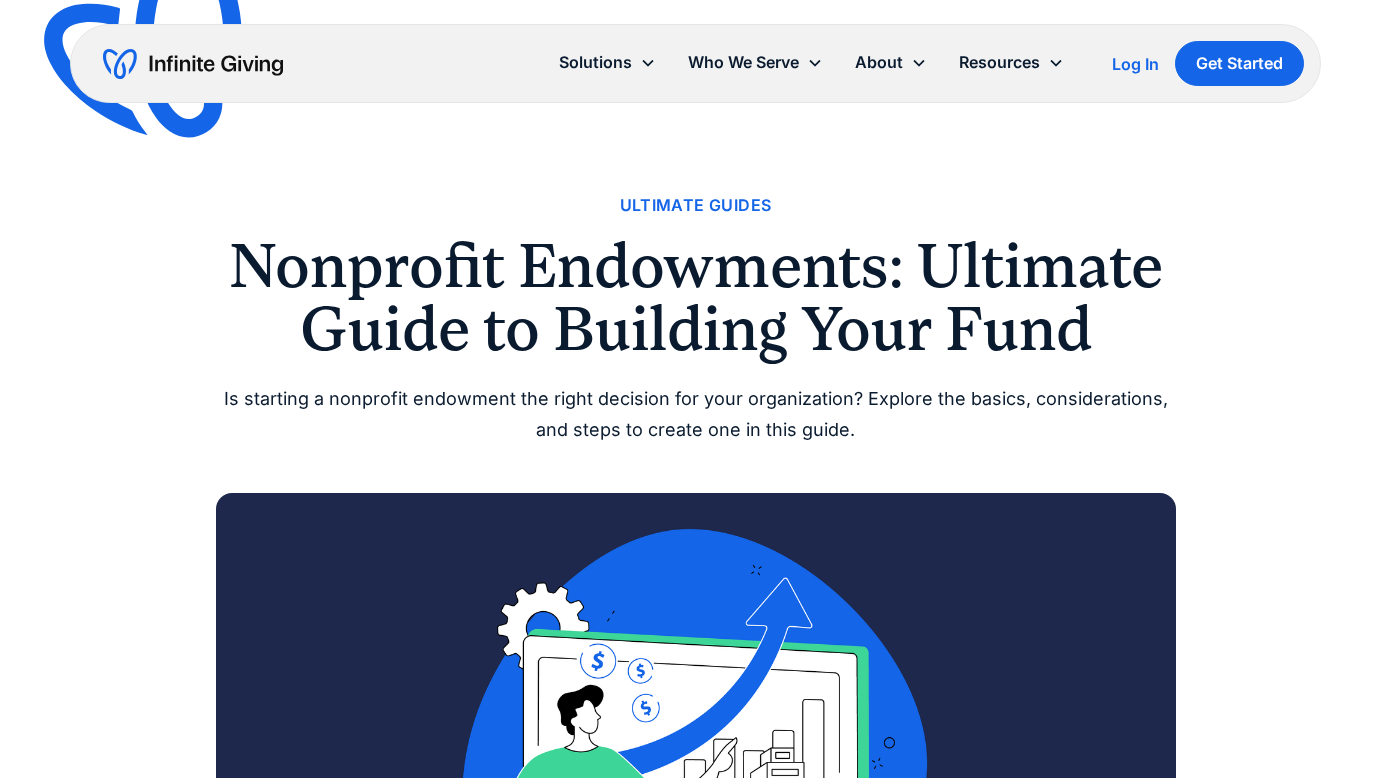 scroll, scrollTop: 0, scrollLeft: 0, axis: both 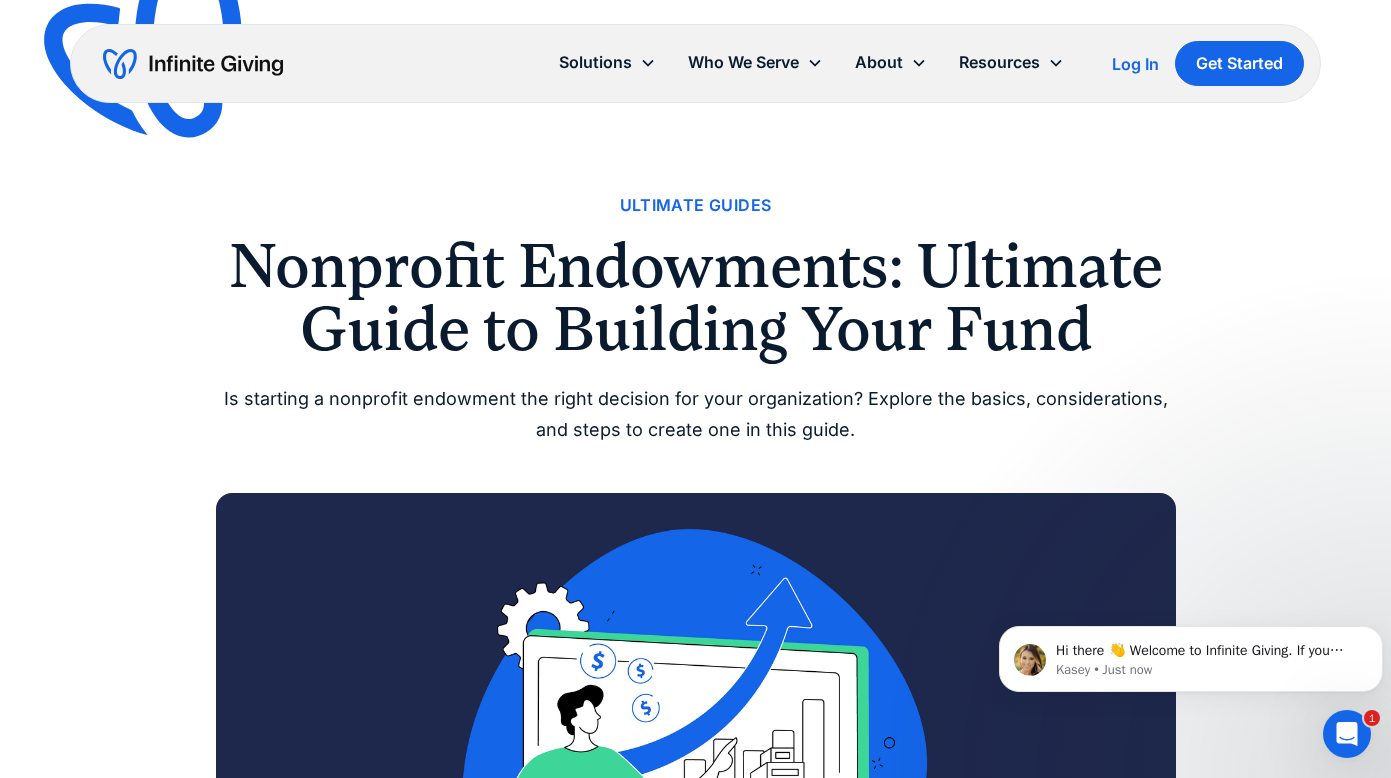 click on "Ultimate Guides Nonprofit Endowments: Ultimate Guide to Building Your Fund Is starting a nonprofit endowment the right decision for your organization? Explore the basics, considerations, and steps to create one in this guide. Karen Houghton August 4, 2025 For small-staff nonprofits, creating an endowment can seem daunting and out of reach.   Fortunately, it doesn't have to be! Wealthy donors love giving to endowments that support long-term organizational sustainability, and modern investing advisors make setting one up more accessible than ever.  In this ultimate guide to nonprofit endowments, we’ll examine the theoretical and practical elements of developing and managing an endowment fund for smaller organizations. We’ll cover the following topics: What Is a Nonprofit Endowment? Types of Endowment Funds for Nonprofits Benefits and Drawbacks of Nonprofit Endowments Things to Consider Before Starting an Endowment How to Start an Endowment for Your Nonprofit What is a Nonprofit Endowment? principal Among  ." at bounding box center [695, 6346] 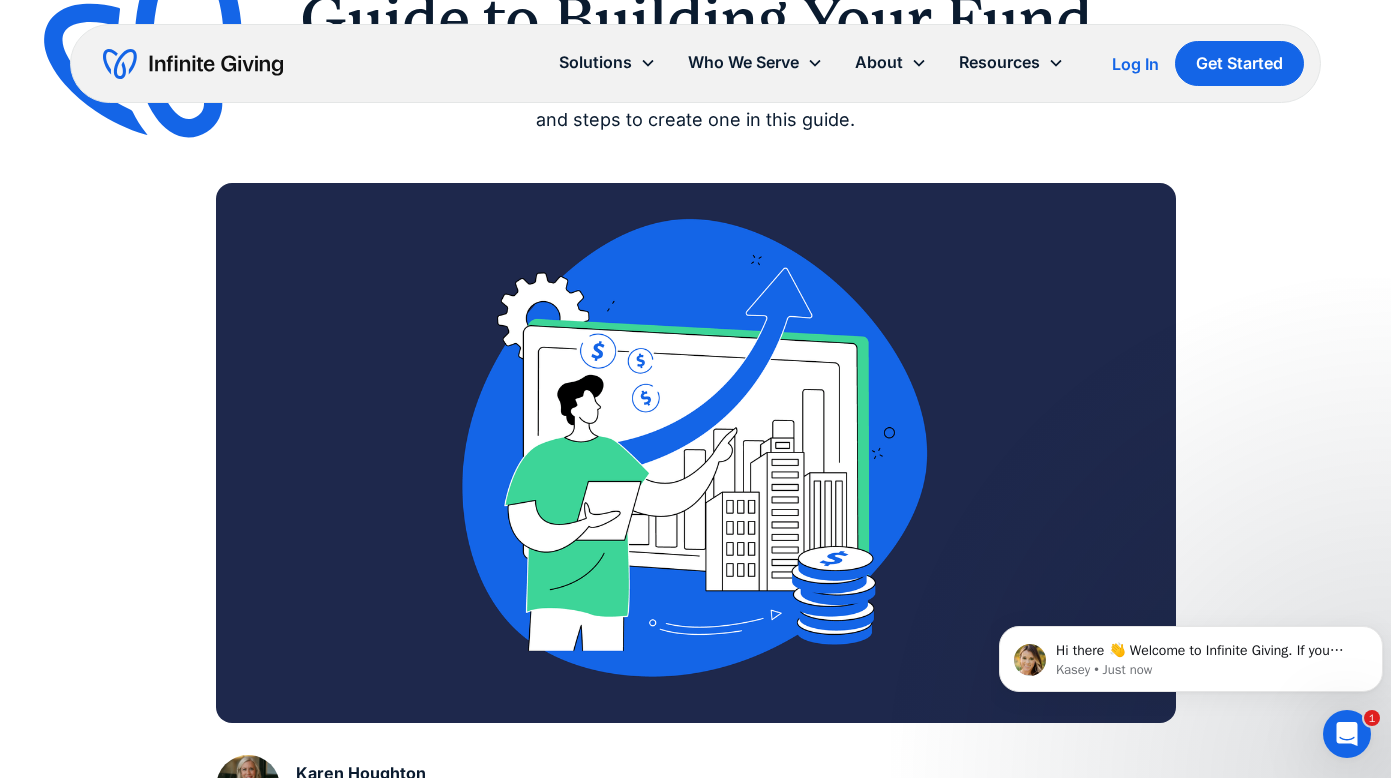scroll, scrollTop: 0, scrollLeft: 0, axis: both 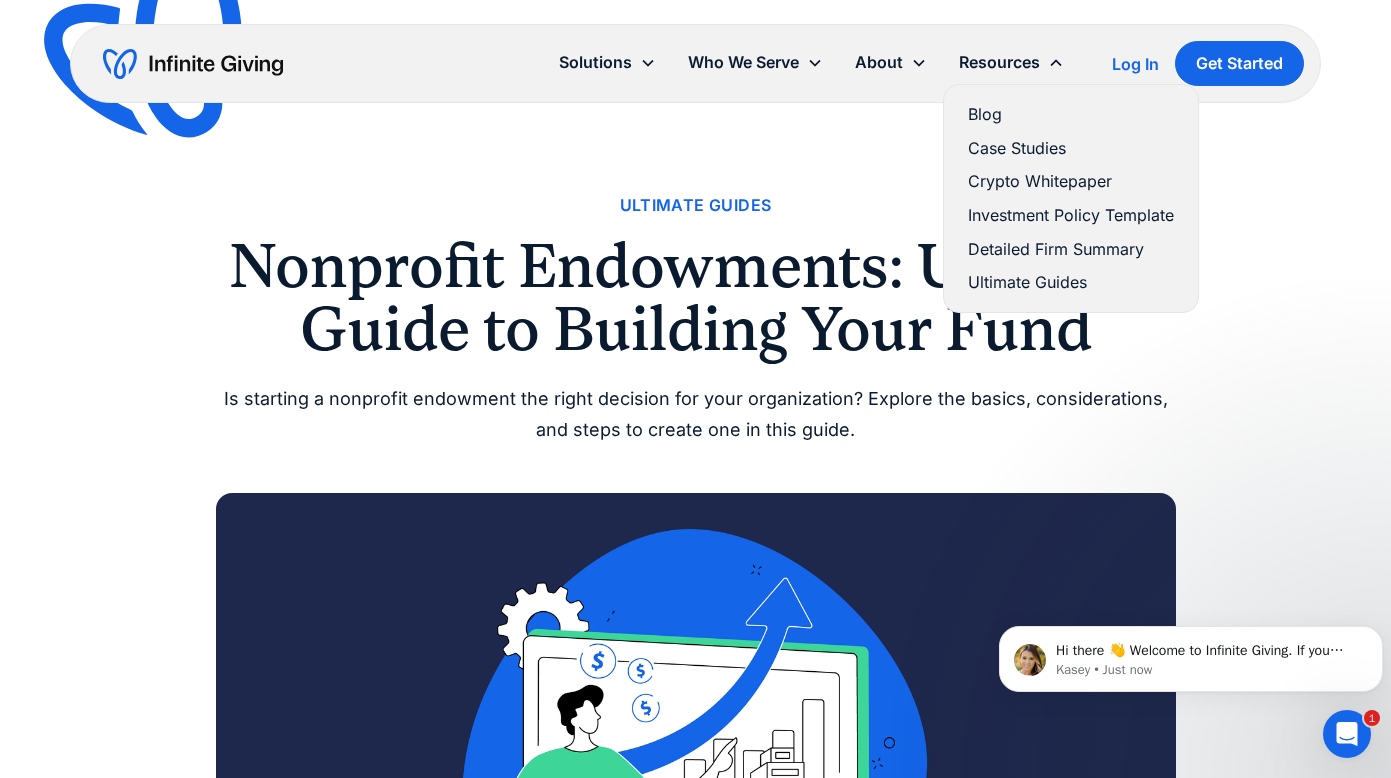 click on "Ultimate Guides" at bounding box center [1071, 282] 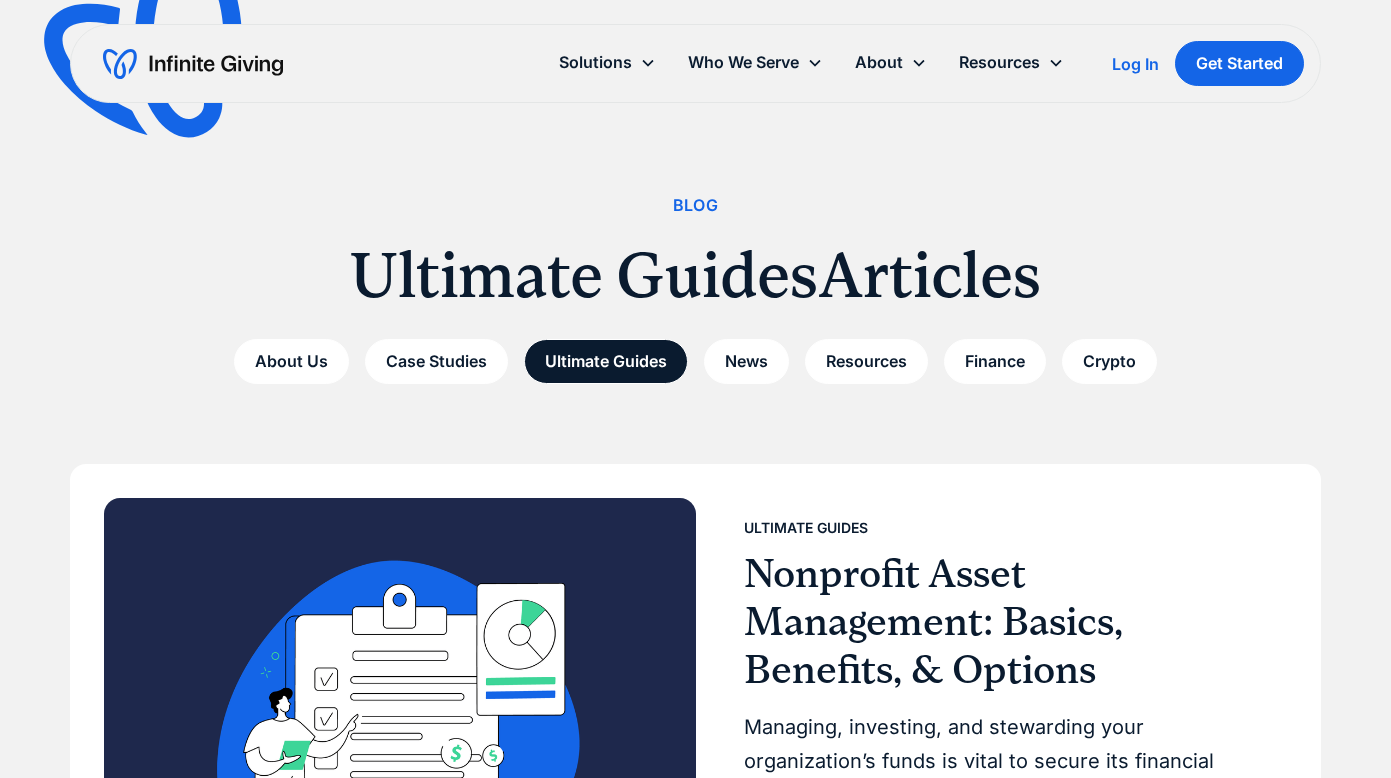 scroll, scrollTop: 0, scrollLeft: 0, axis: both 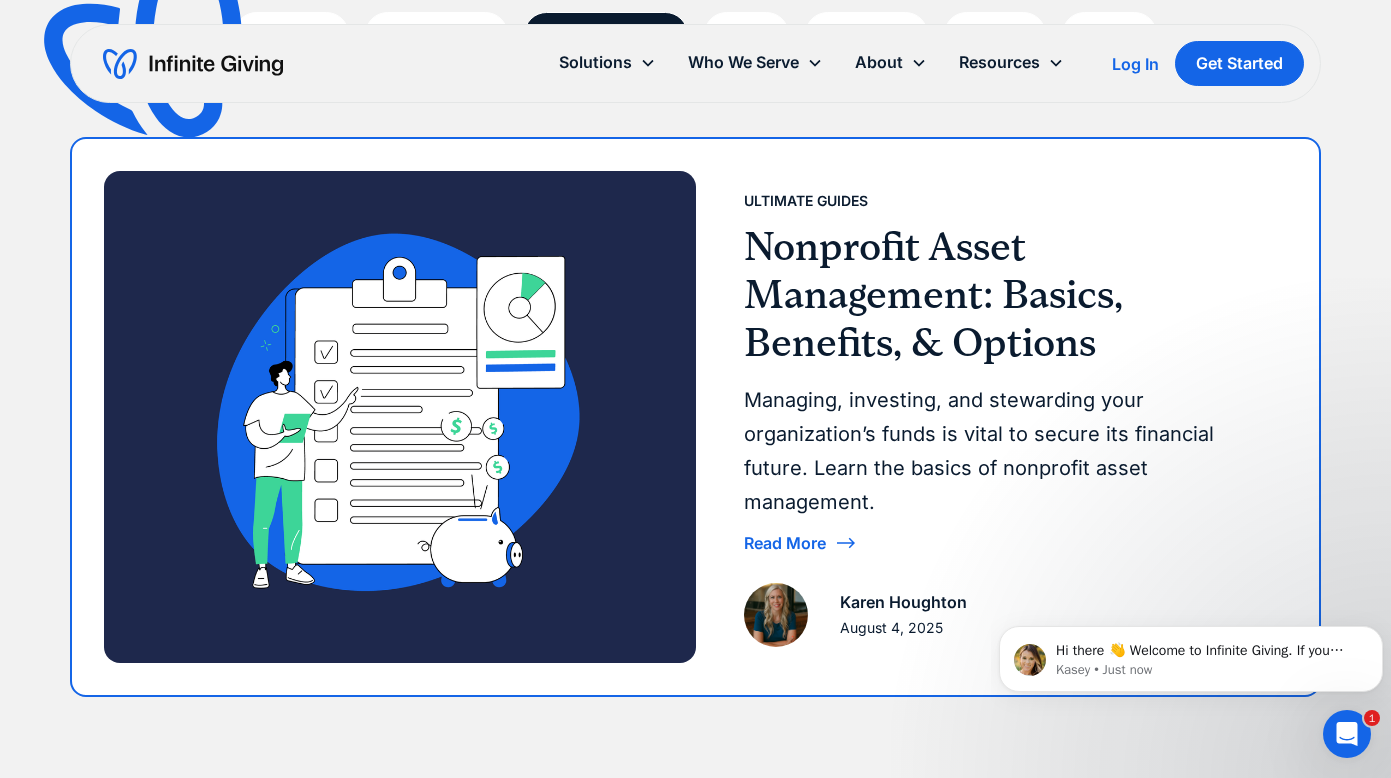 click on "Read More" at bounding box center (785, 543) 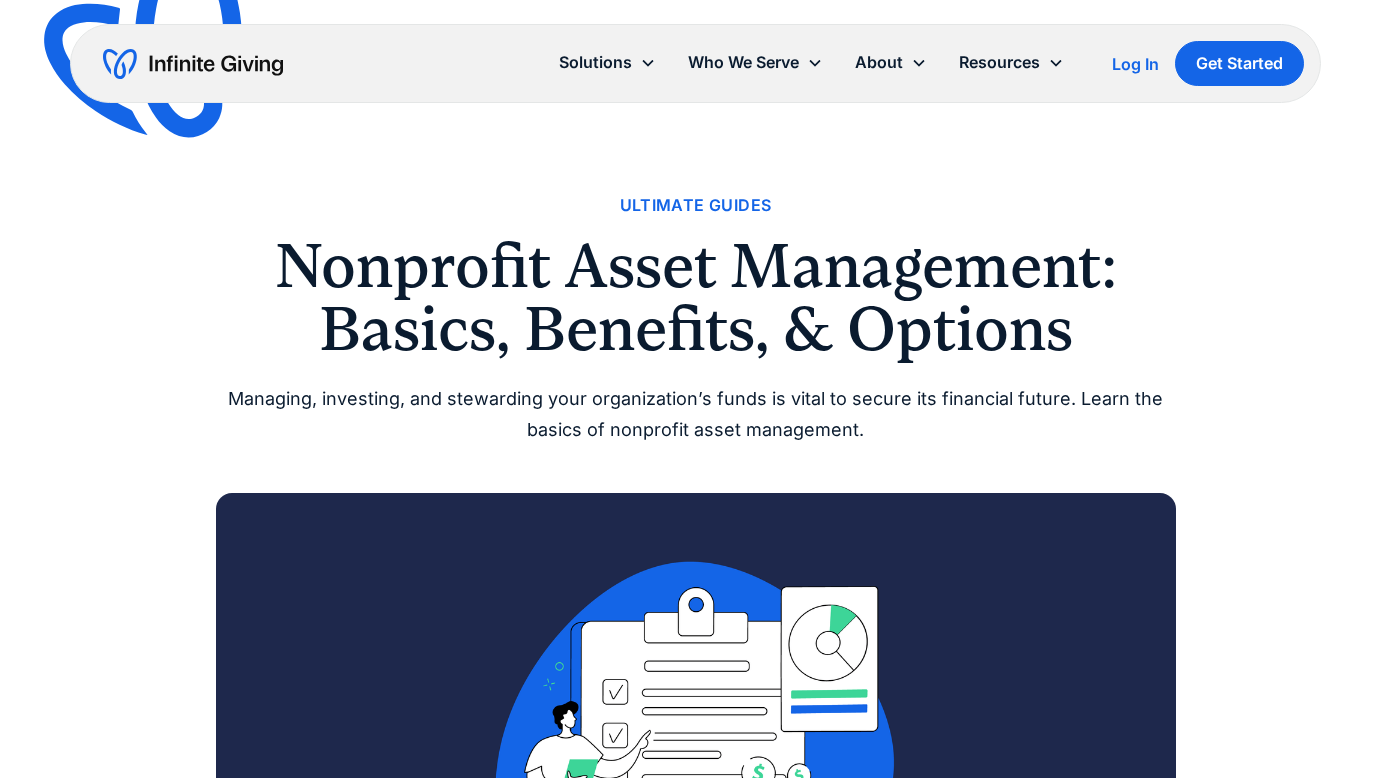 scroll, scrollTop: 0, scrollLeft: 0, axis: both 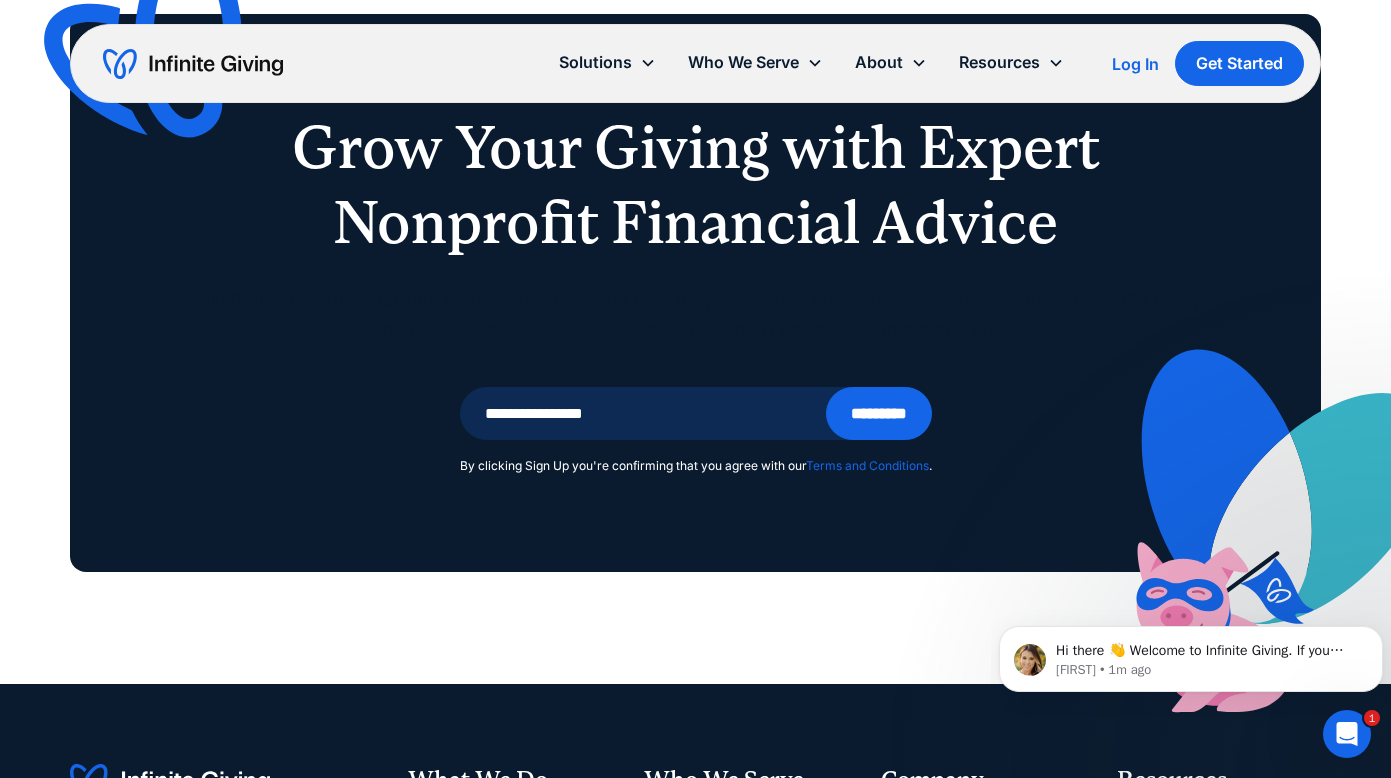 click at bounding box center (667, 413) 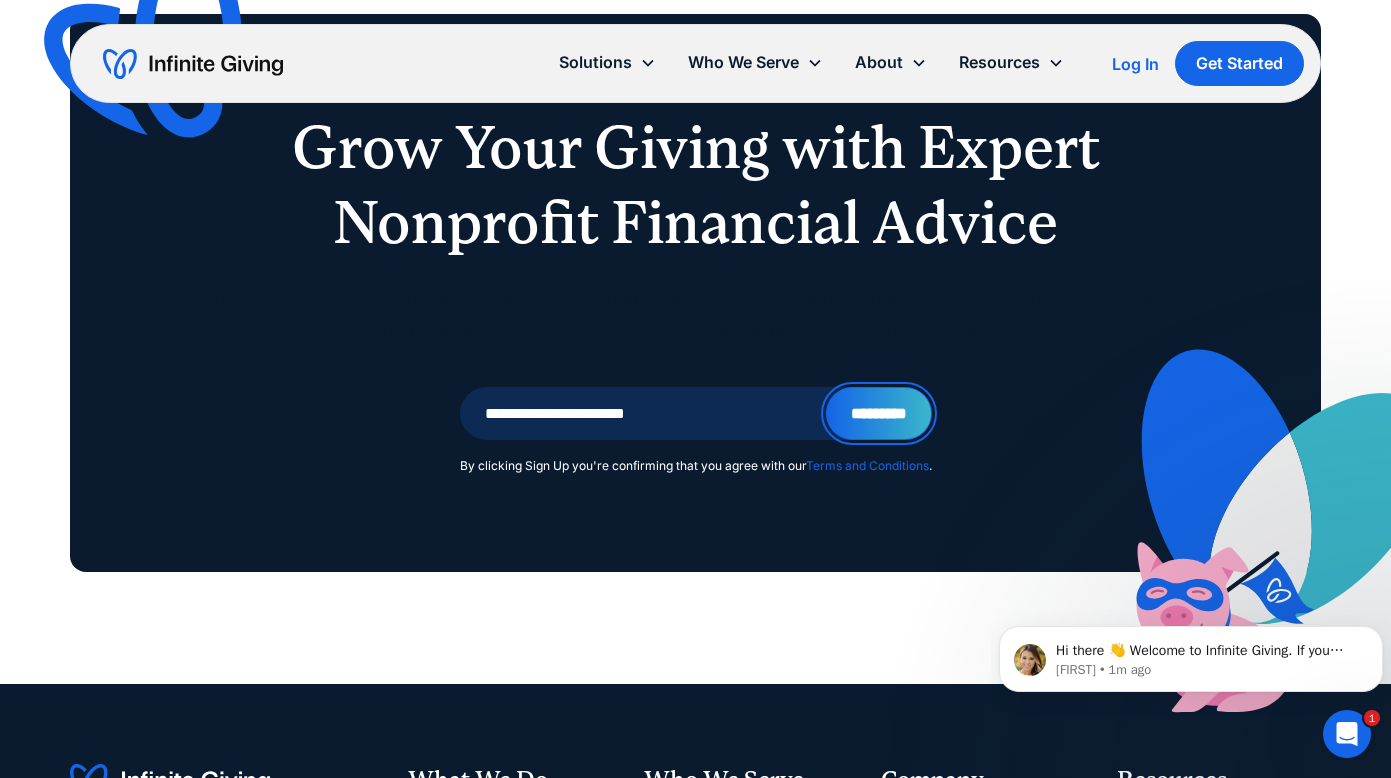 type on "**********" 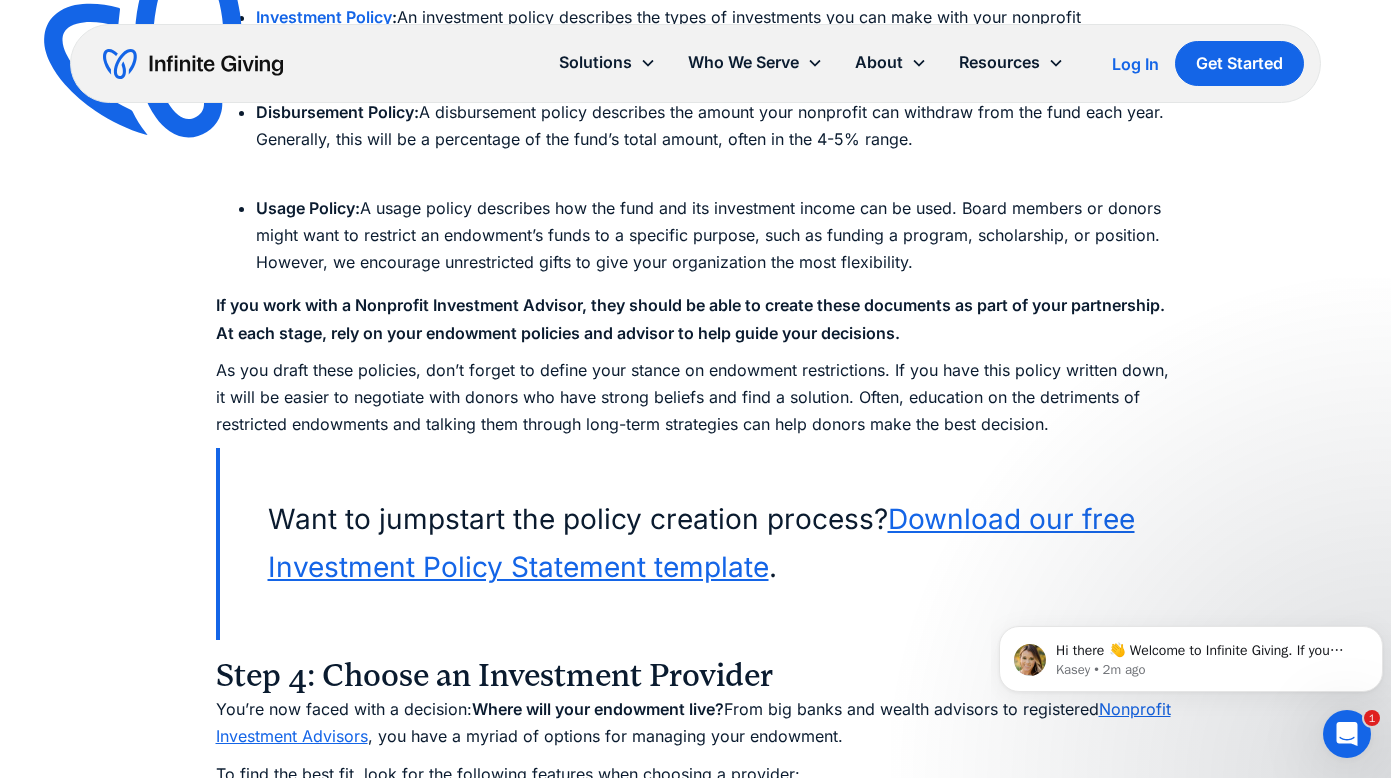 scroll, scrollTop: 8828, scrollLeft: 0, axis: vertical 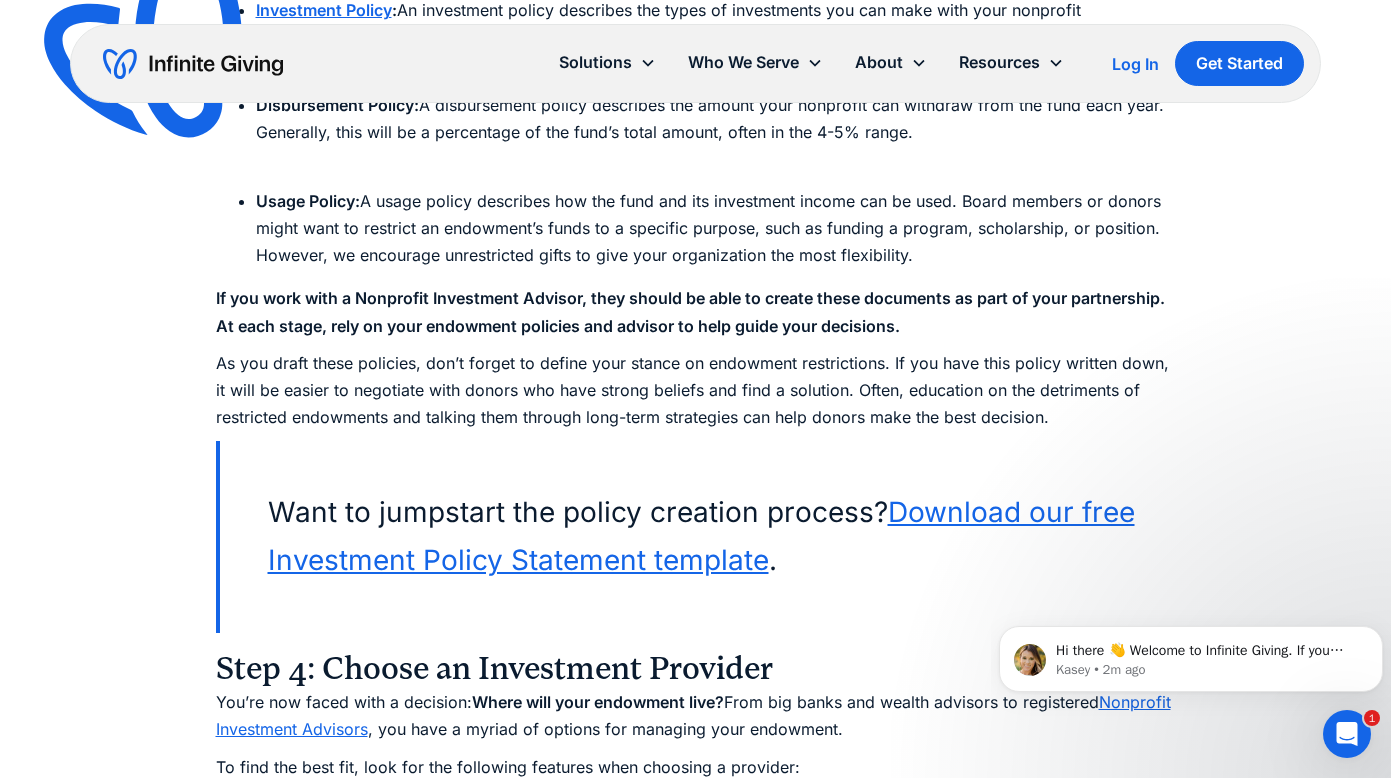click on "Want to jumpstart the policy creation process?  Download our free Investment Policy Statement template ." at bounding box center (696, 537) 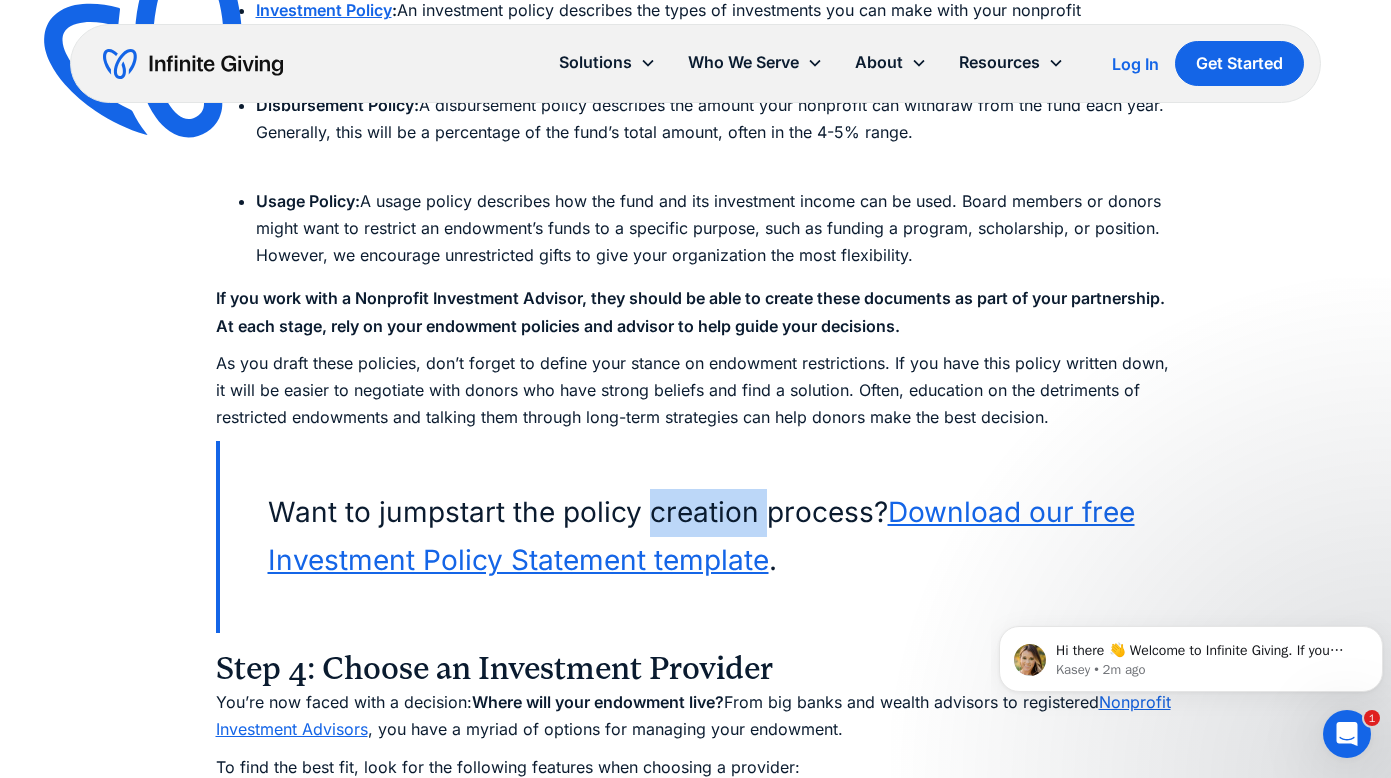 click on "Want to jumpstart the policy creation process?  Download our free Investment Policy Statement template ." at bounding box center (696, 537) 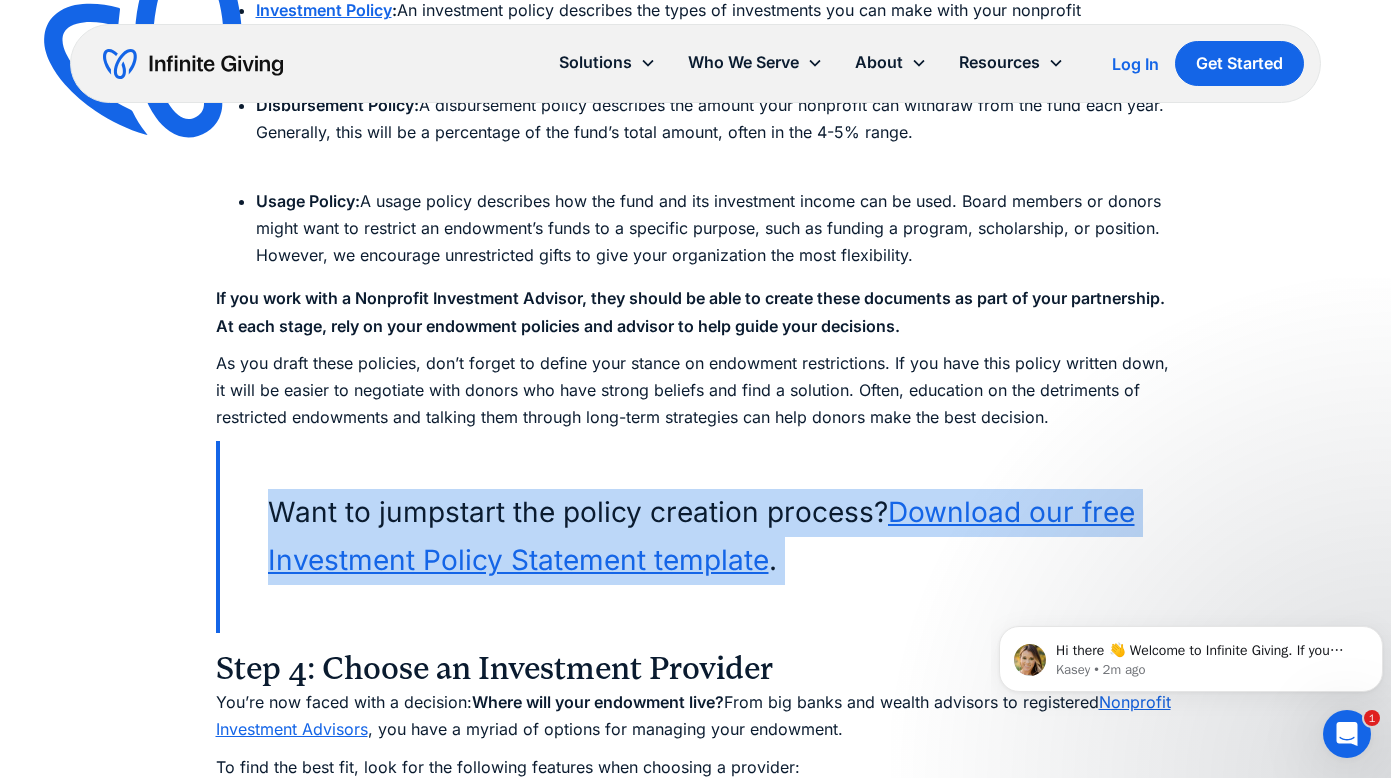 click on "Want to jumpstart the policy creation process?  Download our free Investment Policy Statement template ." at bounding box center (696, 537) 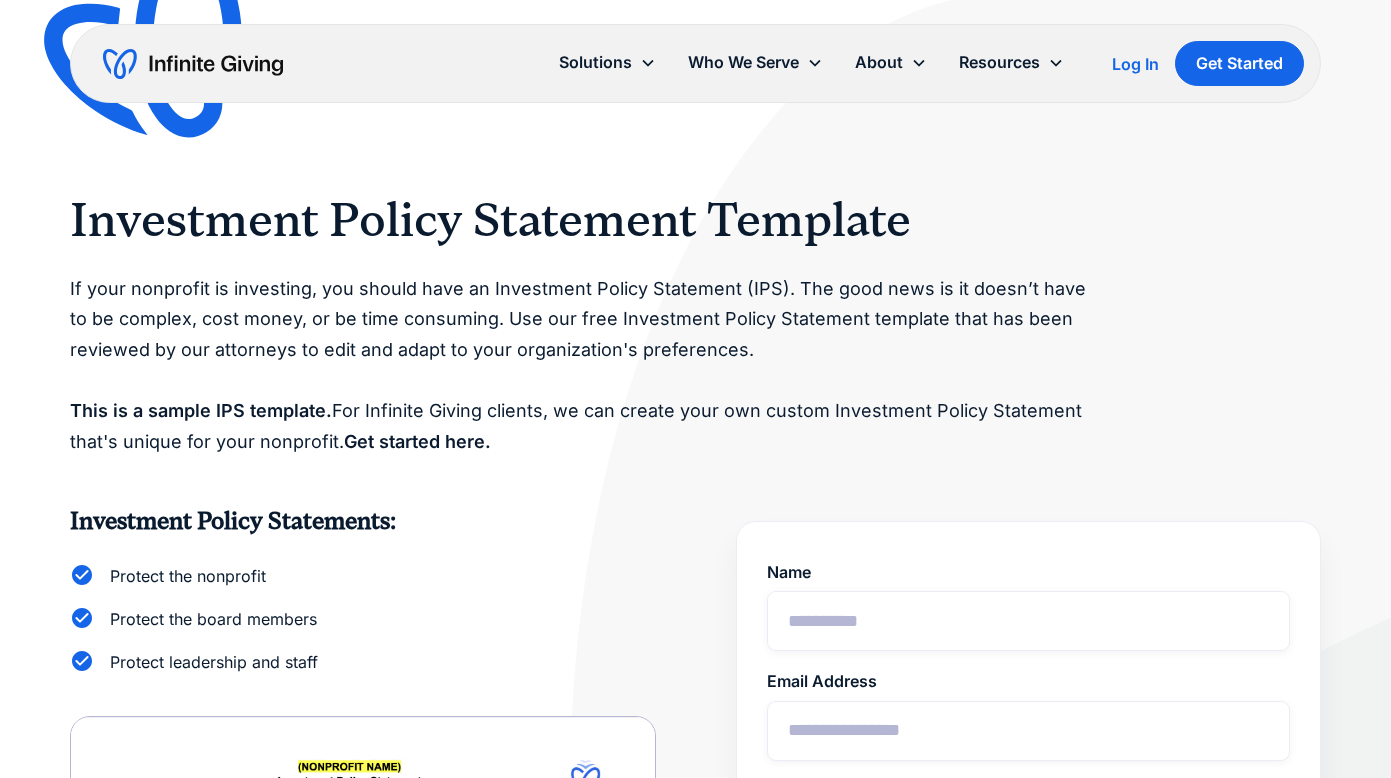 scroll, scrollTop: 0, scrollLeft: 0, axis: both 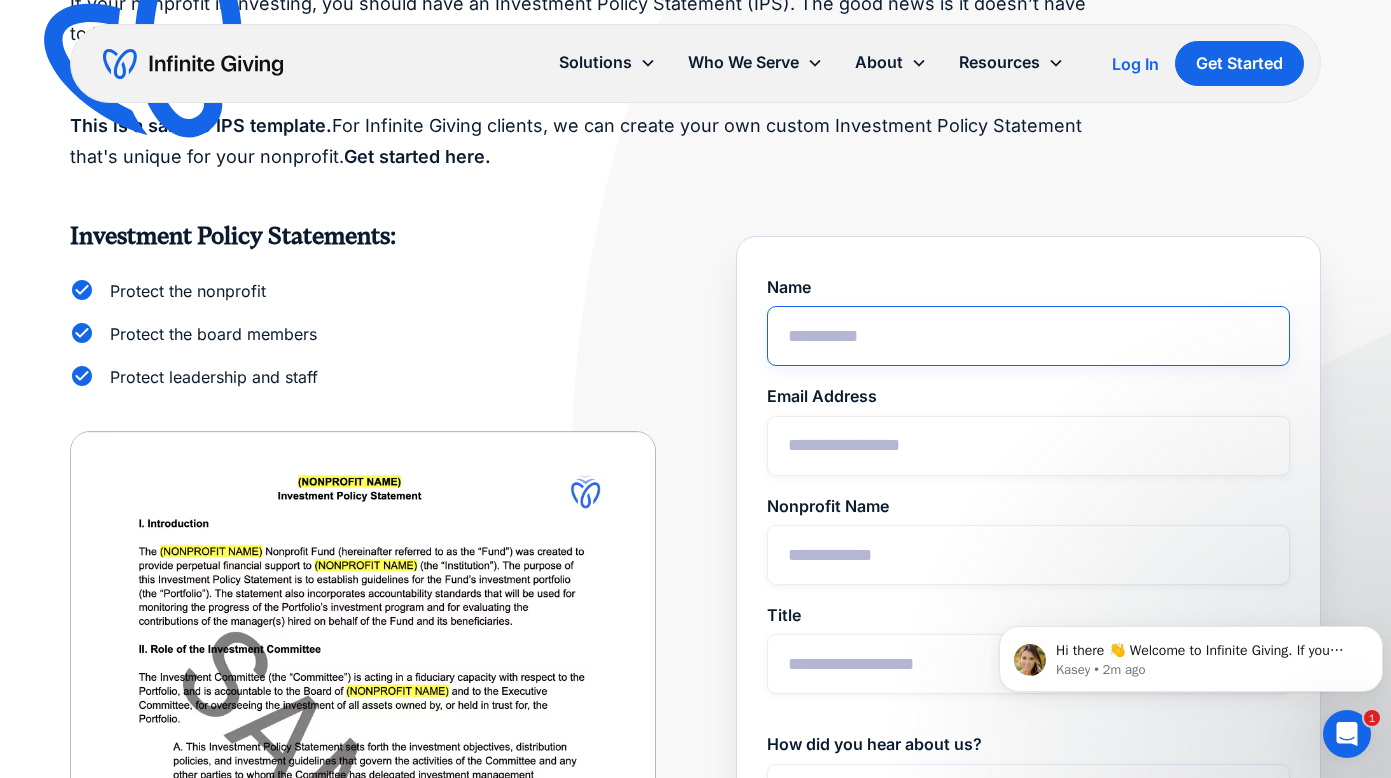click on "Name" at bounding box center [1029, 336] 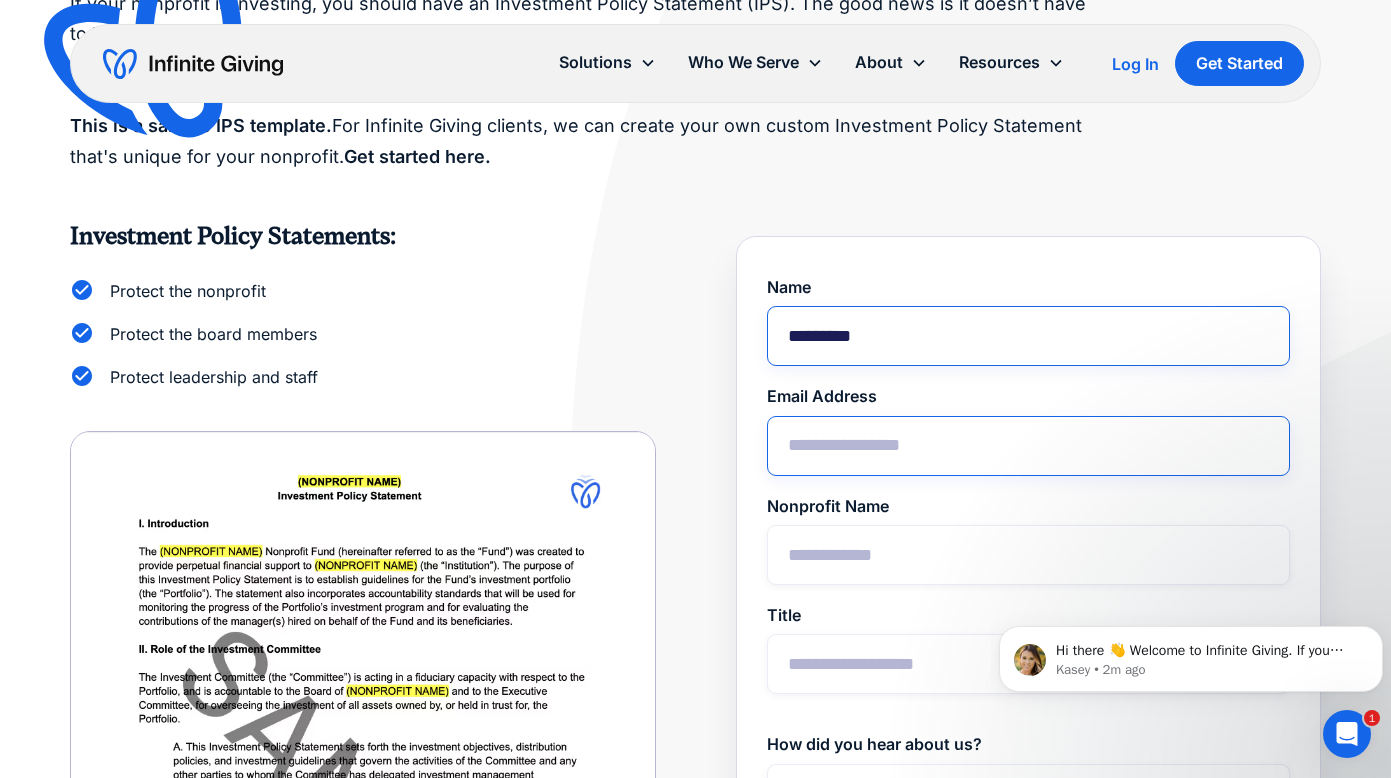 type on "*********" 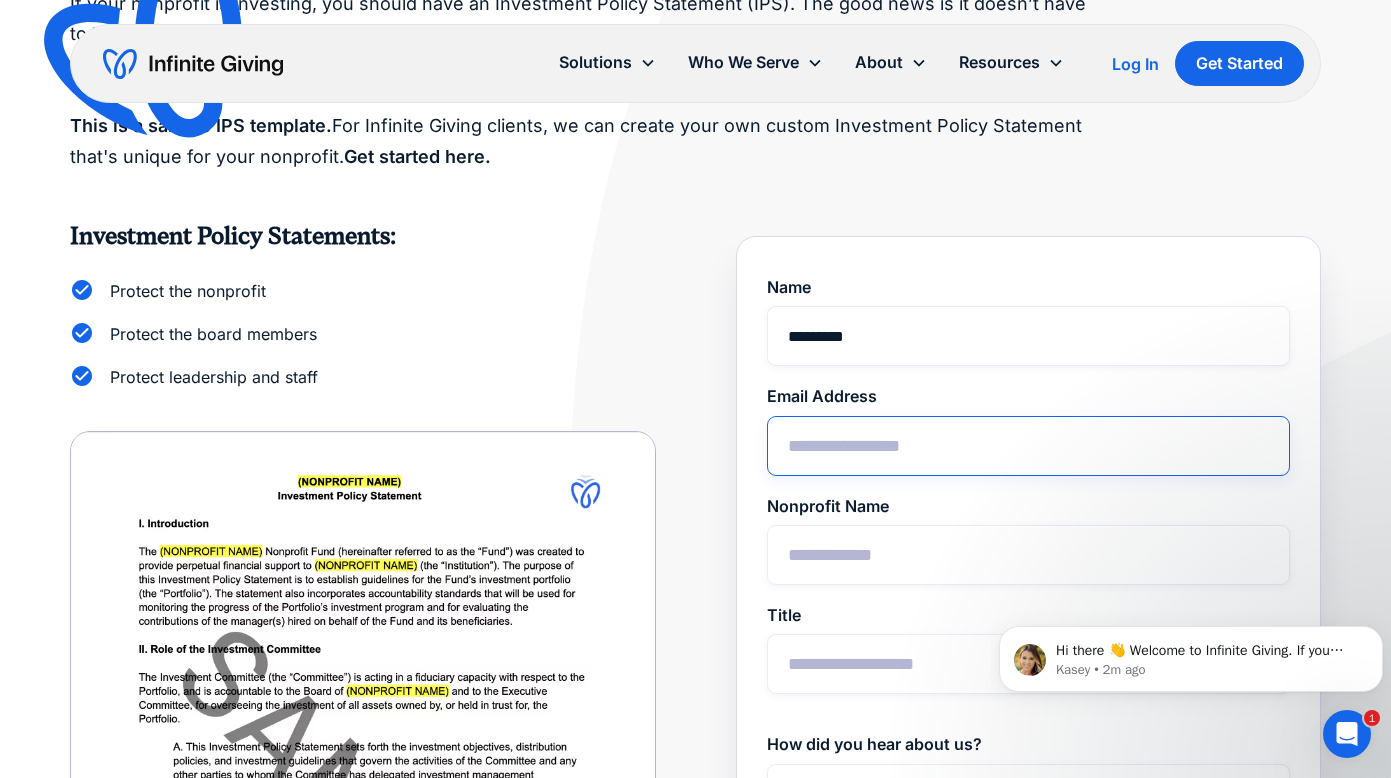 click on "Email Address" at bounding box center [1029, 446] 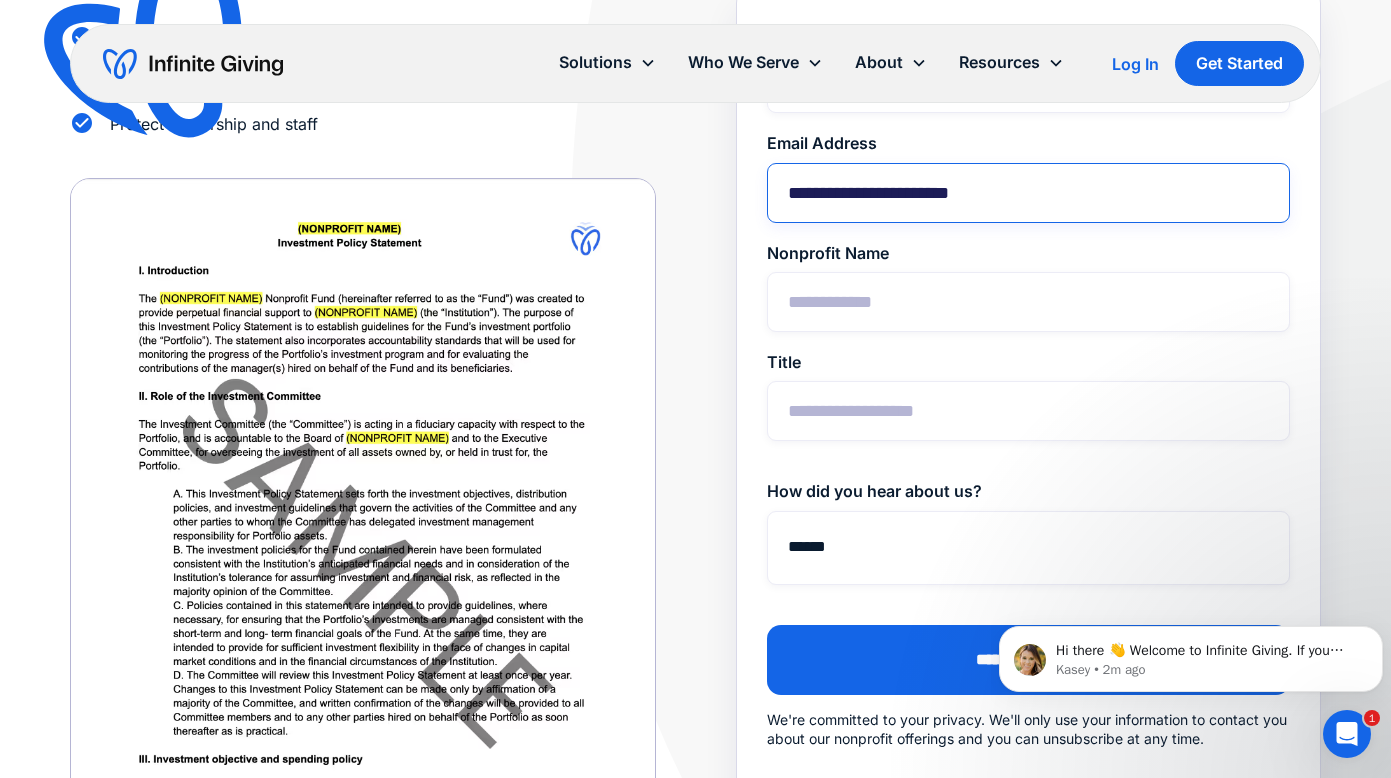 scroll, scrollTop: 557, scrollLeft: 0, axis: vertical 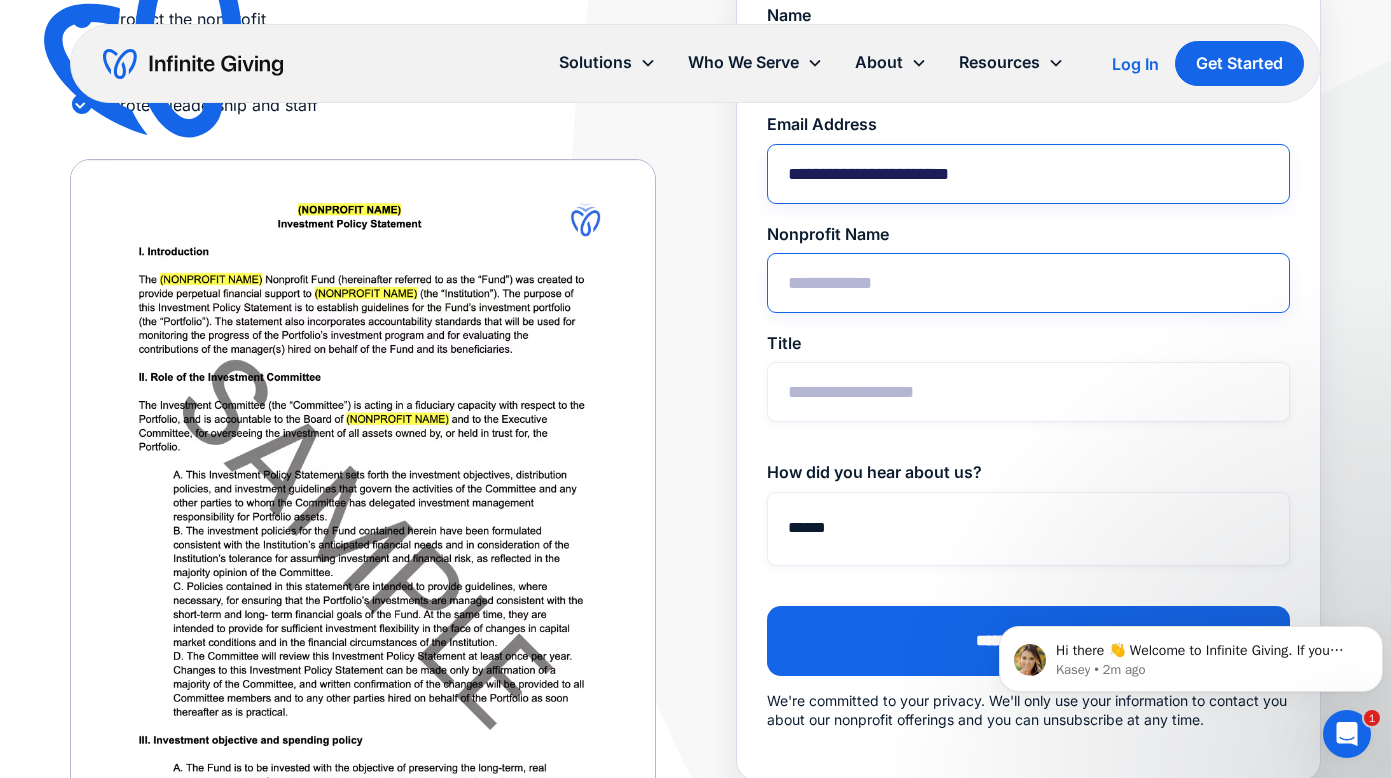 type on "**********" 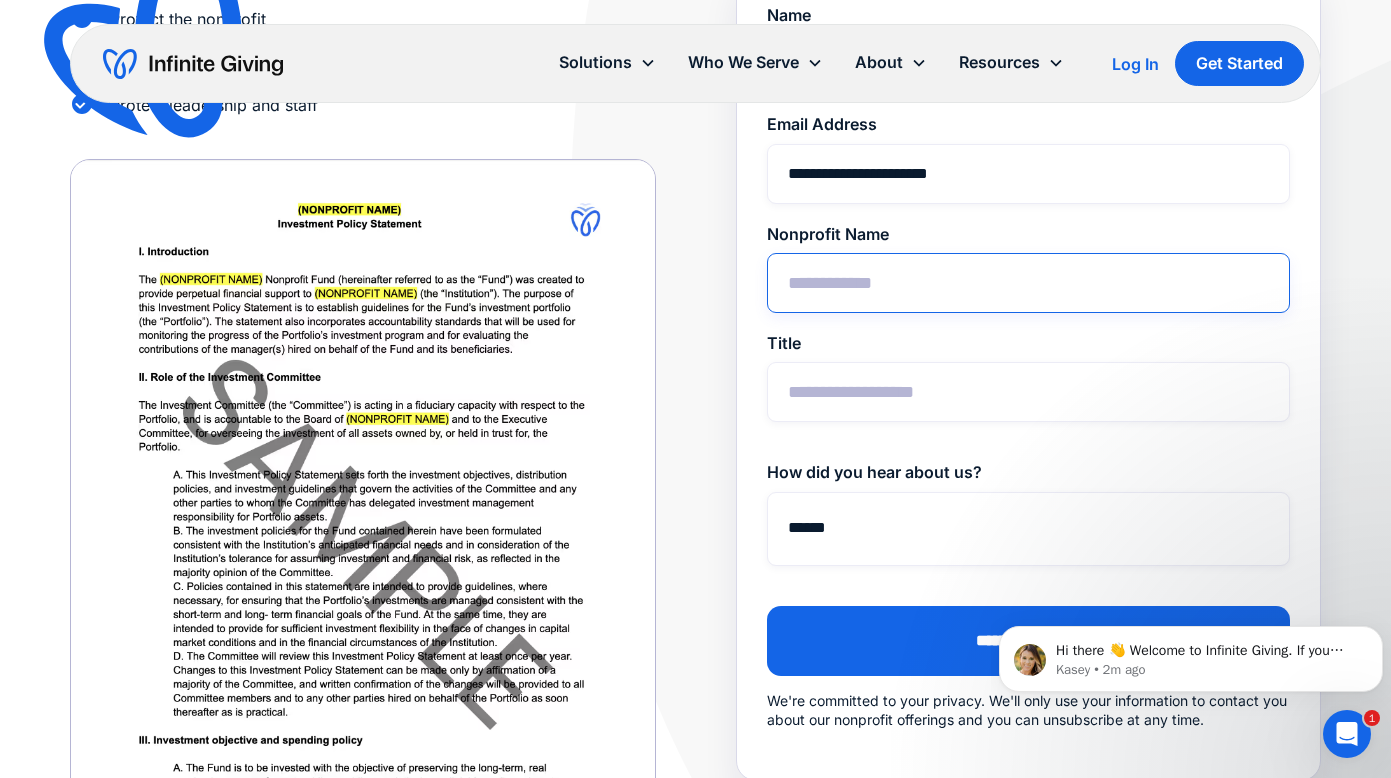 click on "Nonprofit Name" at bounding box center (1029, 283) 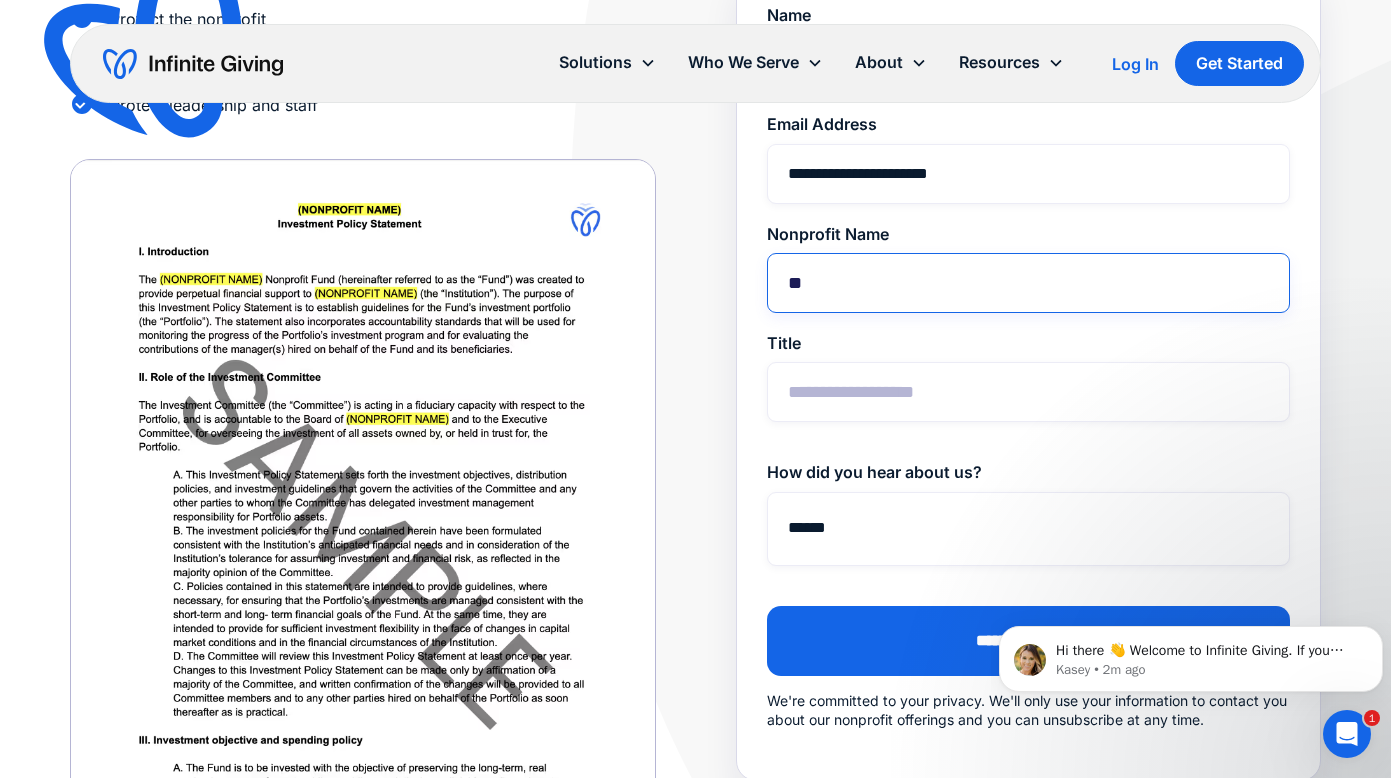 type on "*" 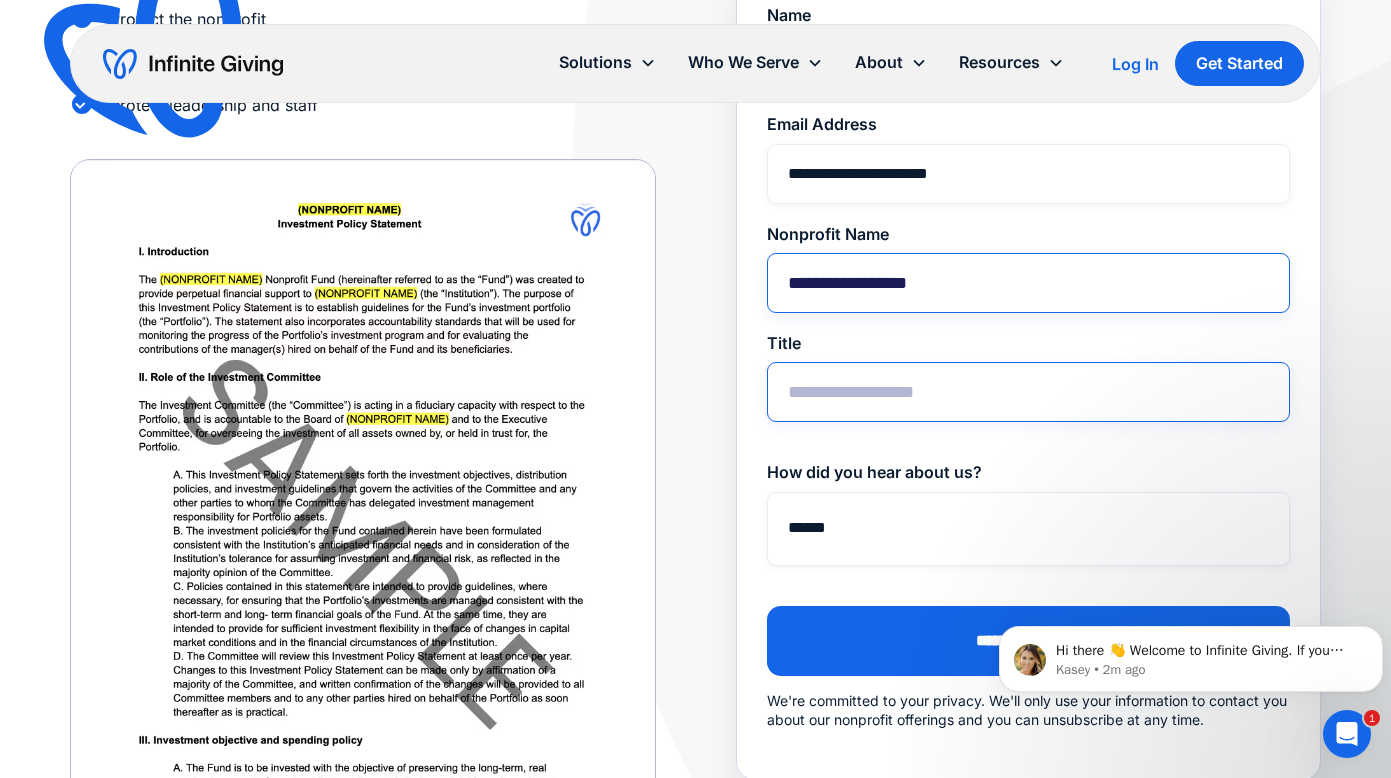 type on "**********" 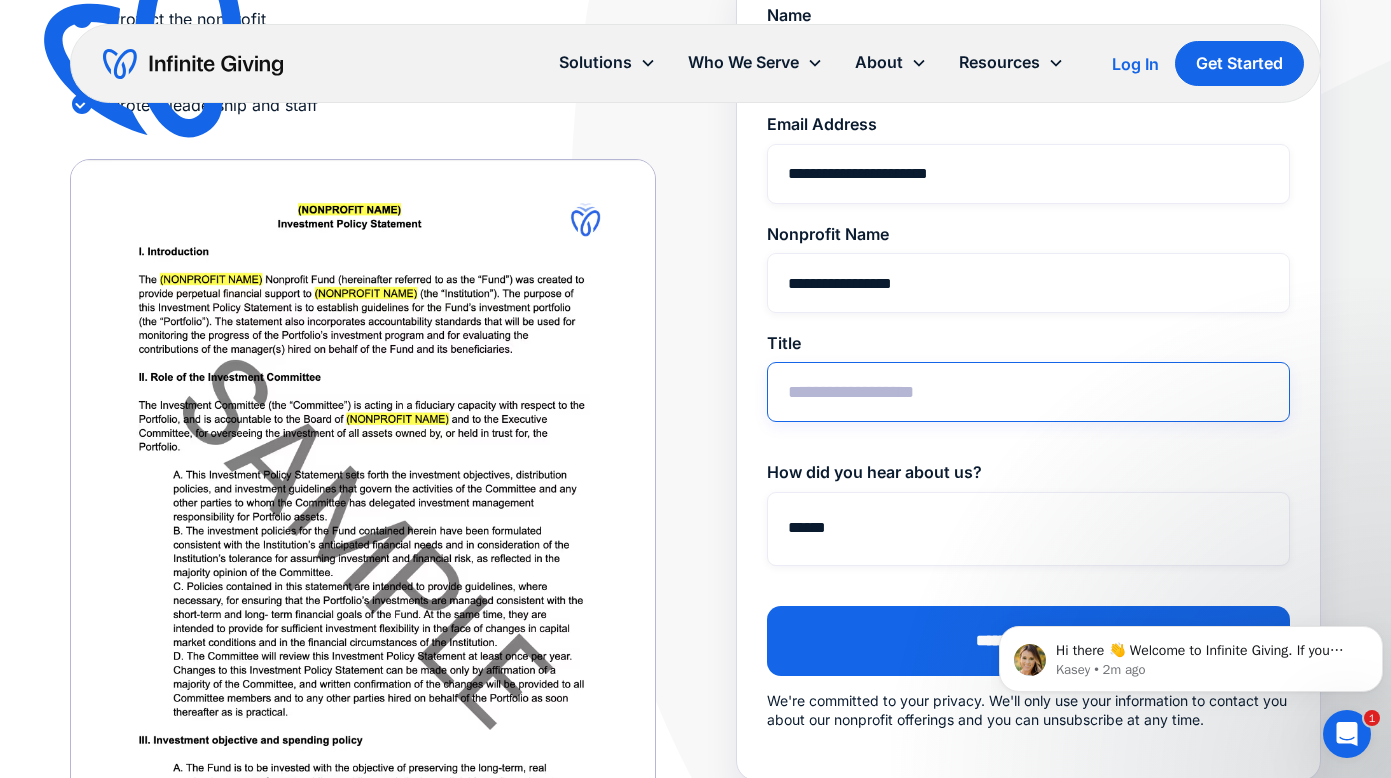 click on "Title" at bounding box center [1029, 392] 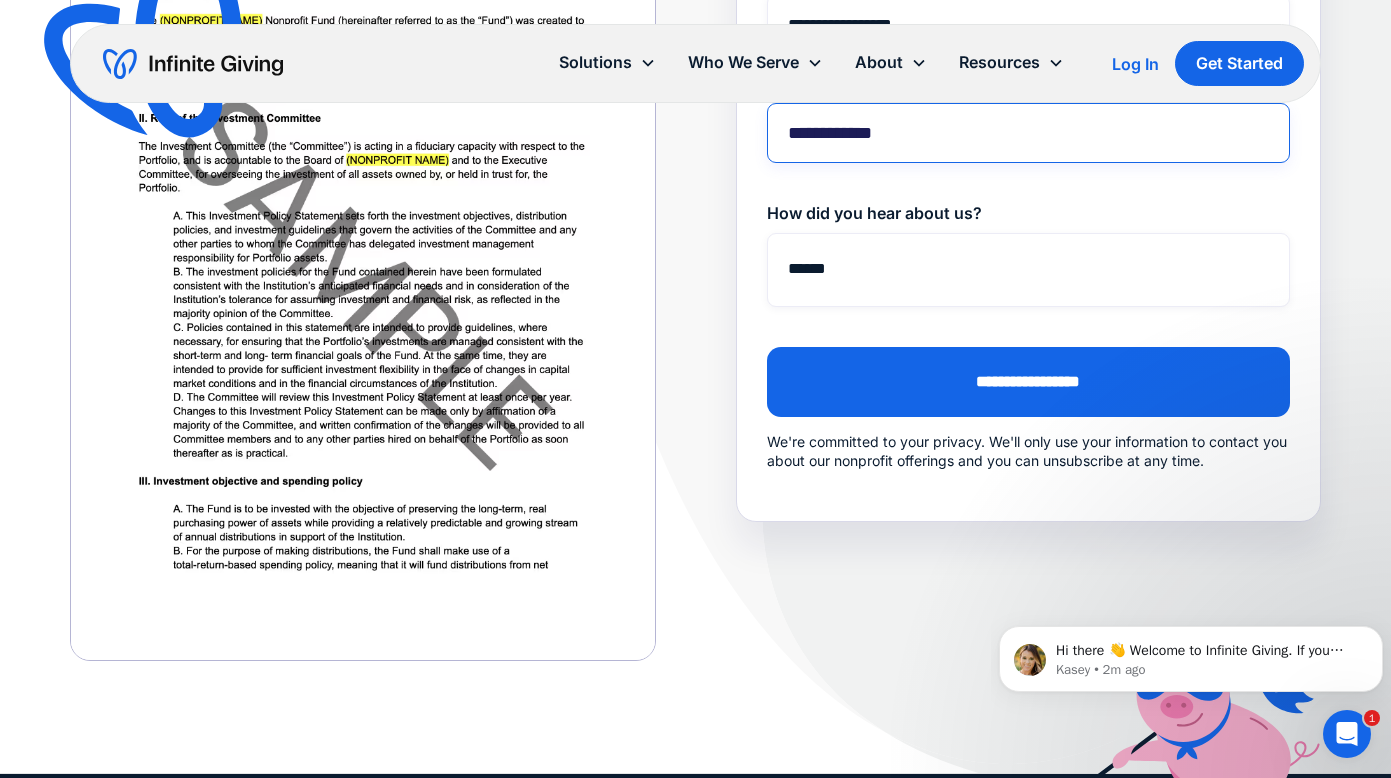 scroll, scrollTop: 817, scrollLeft: 0, axis: vertical 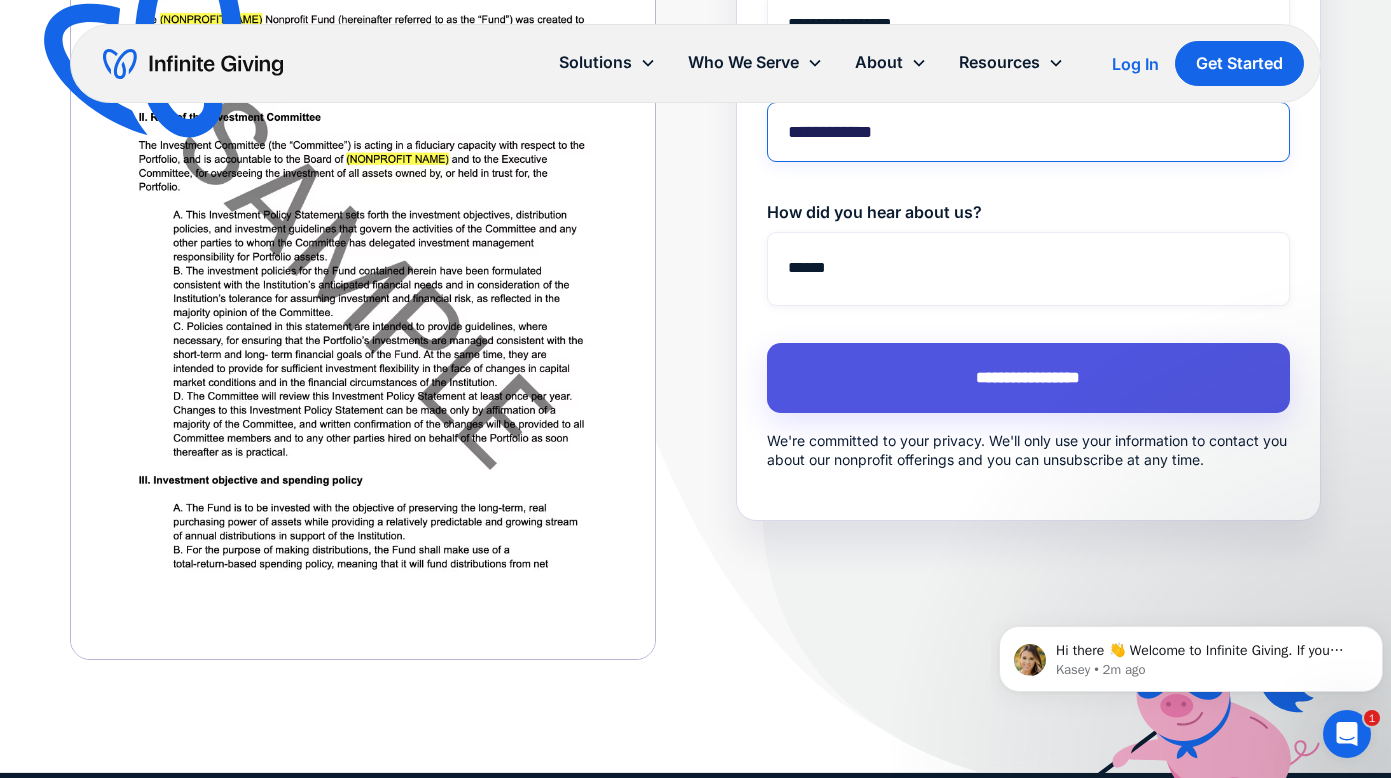 type on "**********" 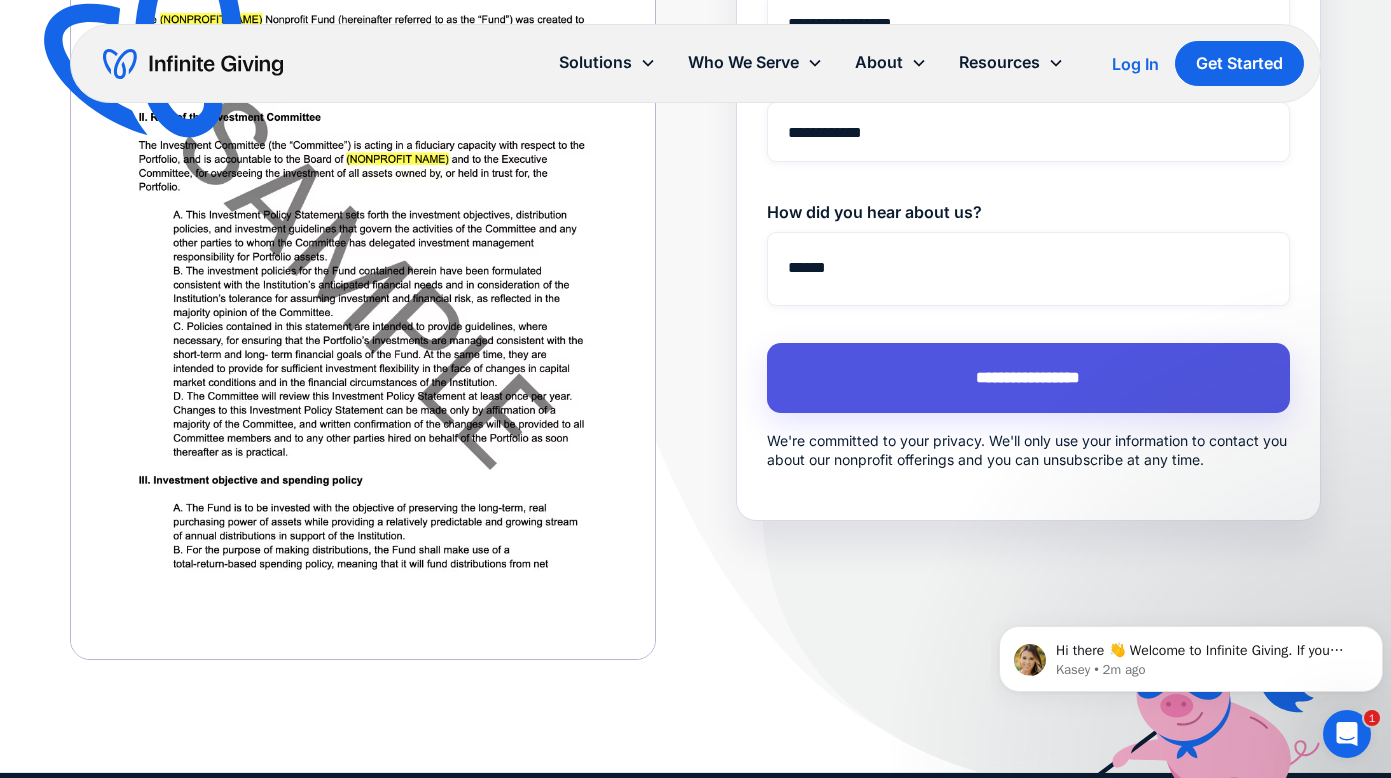 click on "**********" at bounding box center [1029, 378] 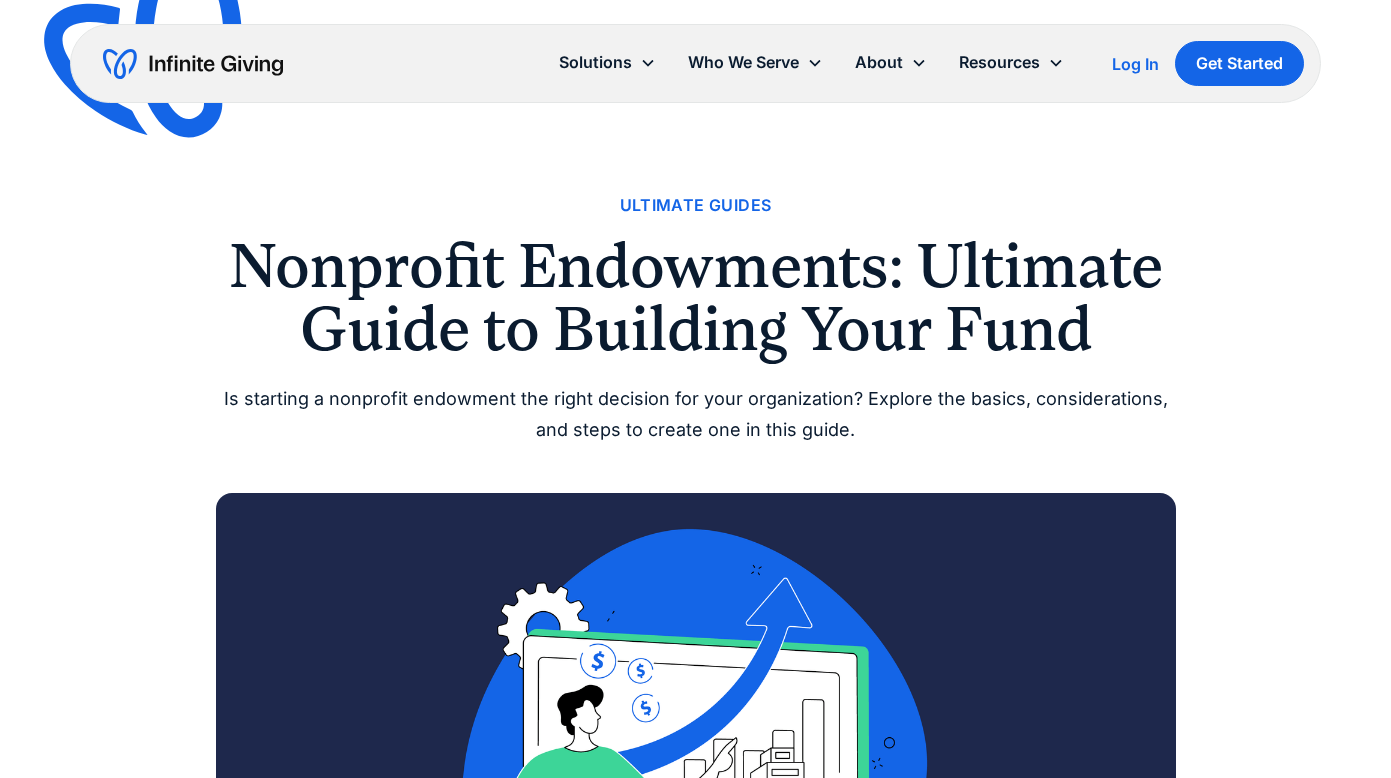 scroll, scrollTop: 0, scrollLeft: 0, axis: both 